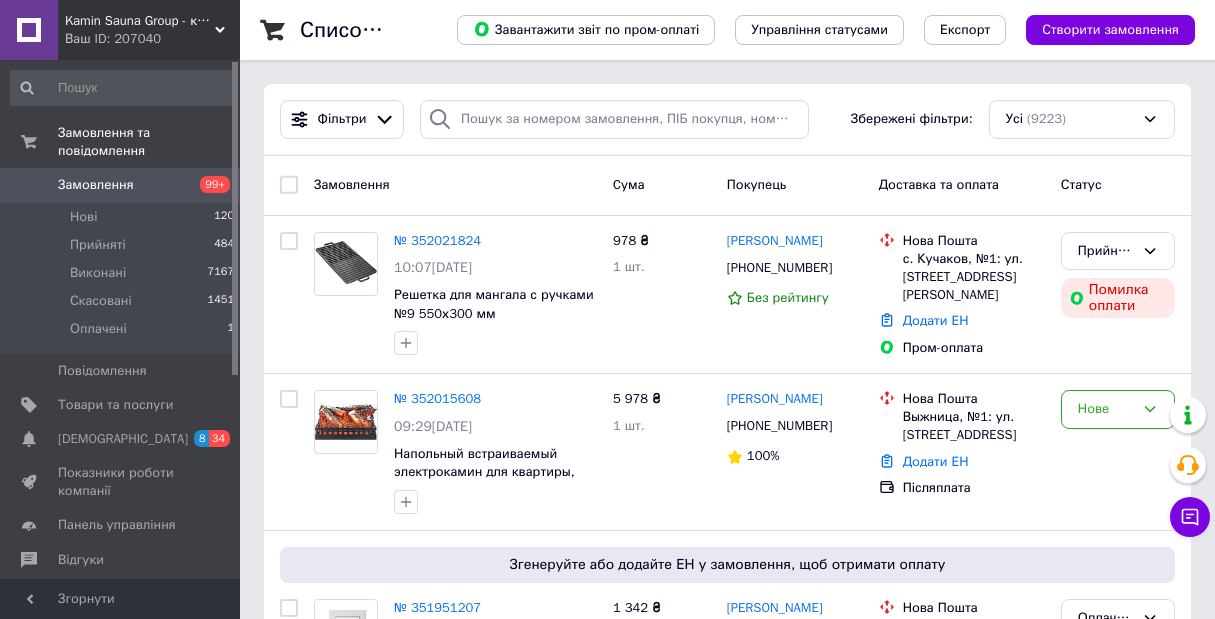 scroll, scrollTop: 0, scrollLeft: 0, axis: both 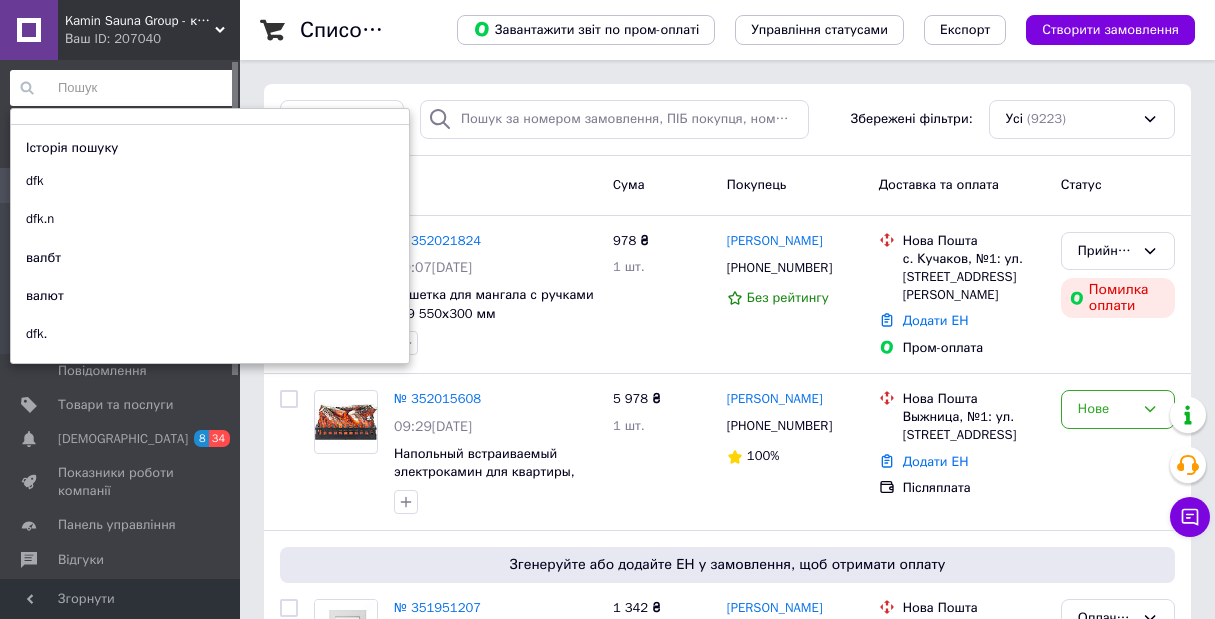 click at bounding box center [123, 88] 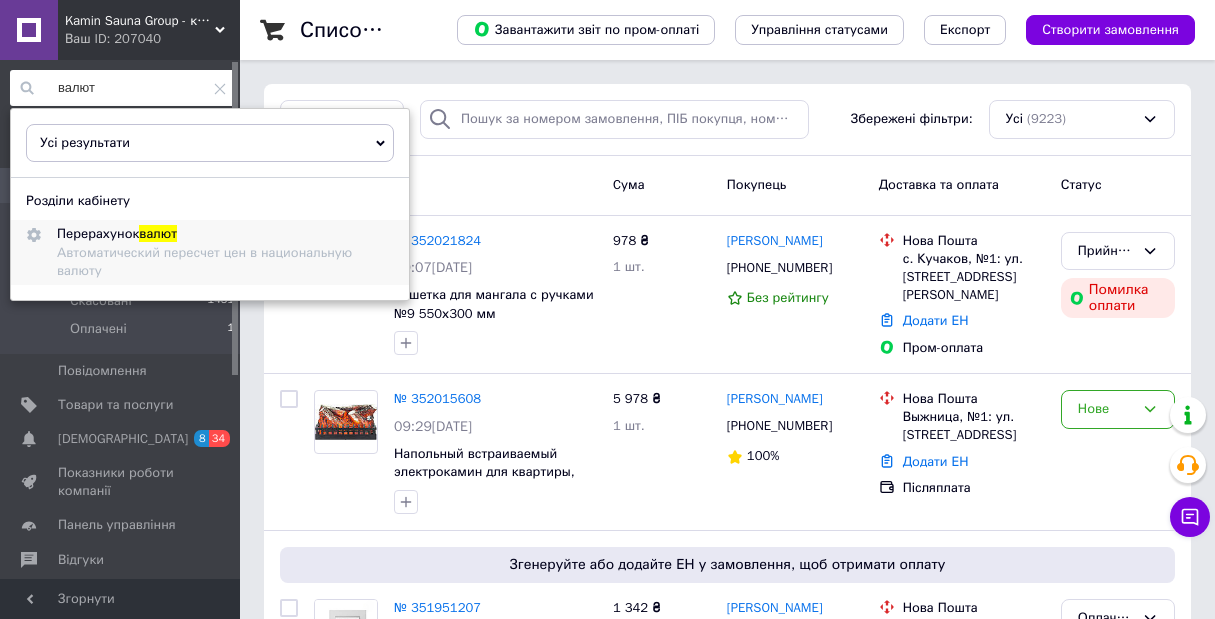 type on "валют" 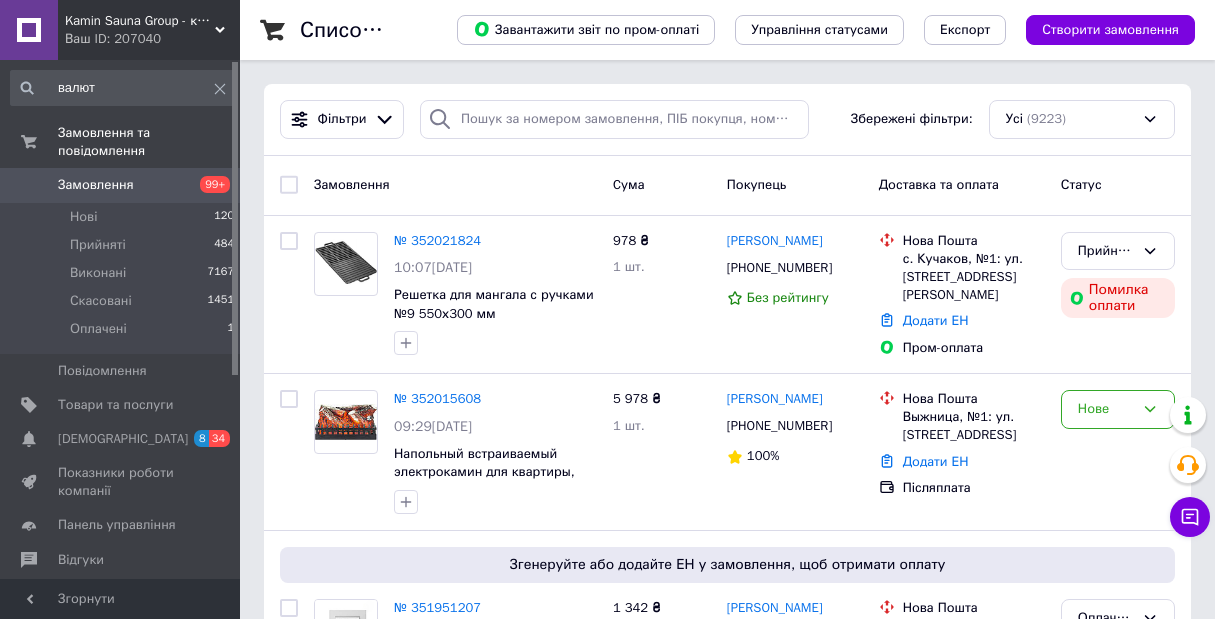 click on "валют Усі результати Тільки замовлення Тільки товари та послуги Тільки групи товарів Тільки клієнти Розділи кабінету Перерахунок  валют Автоматический пересчет цен в национальную валюту Товари та послуги Насос Aquaviva LX STP250M (220 В, 27 м3/ч, 2.5 HP), вал AISI 316 Насос Aquaviva LX STP150M (220 В, 20 м3/ч, 1.5 HP), вал AISI 316 Показати ще Клієнти [PERSON_NAME] [PERSON_NAME] [PERSON_NAME] ще Замовлення та повідомлення Замовлення 99+ Нові 120 Прийняті 484 Виконані 7167 Скасовані 1451 Оплачені 1 Повідомлення 0 Товари та послуги Сповіщення 8 34 Показники роботи компанії Панель управління" at bounding box center (123, 322) 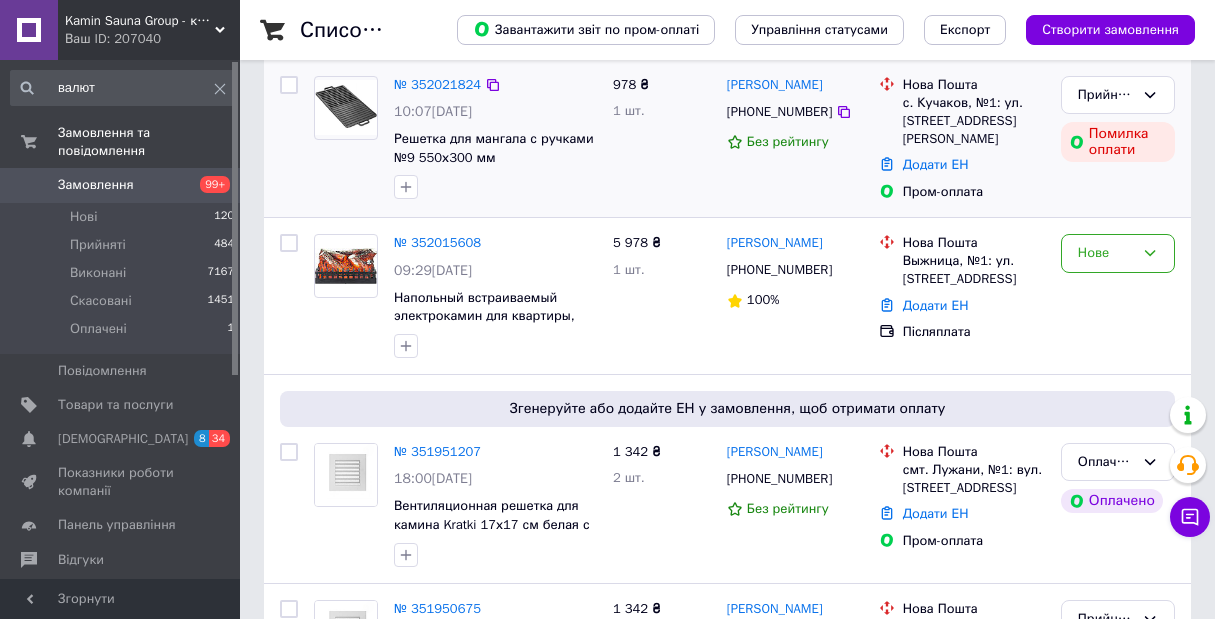 scroll, scrollTop: 174, scrollLeft: 0, axis: vertical 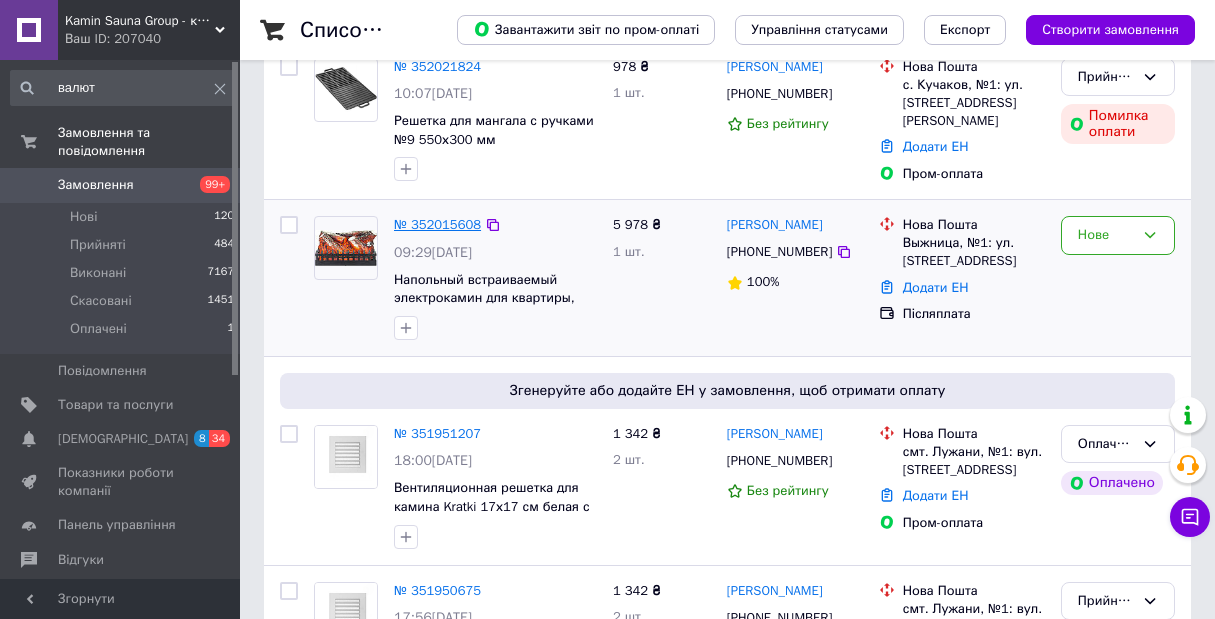 click on "№ 352015608" at bounding box center (437, 224) 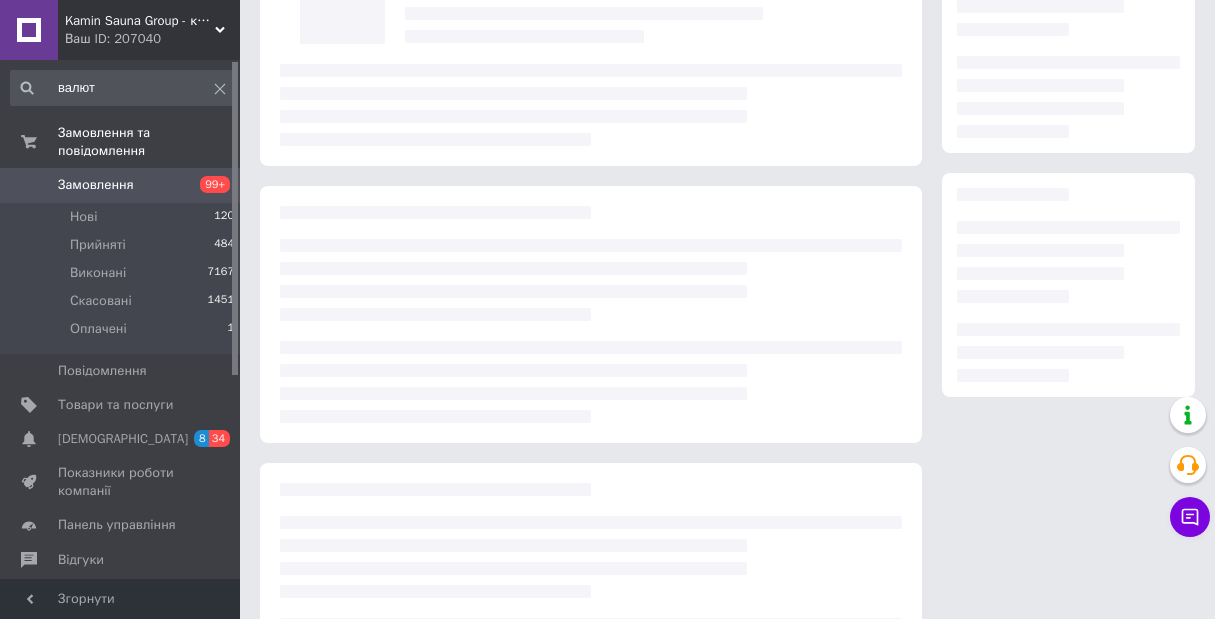 scroll, scrollTop: 0, scrollLeft: 0, axis: both 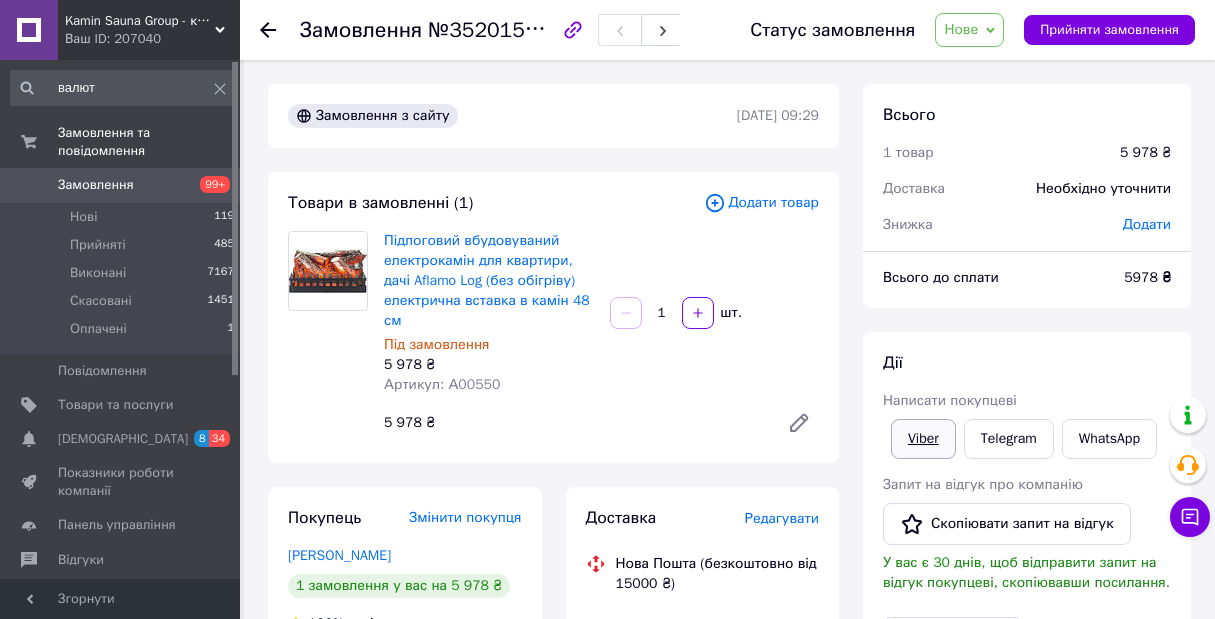 click on "Viber" at bounding box center (923, 439) 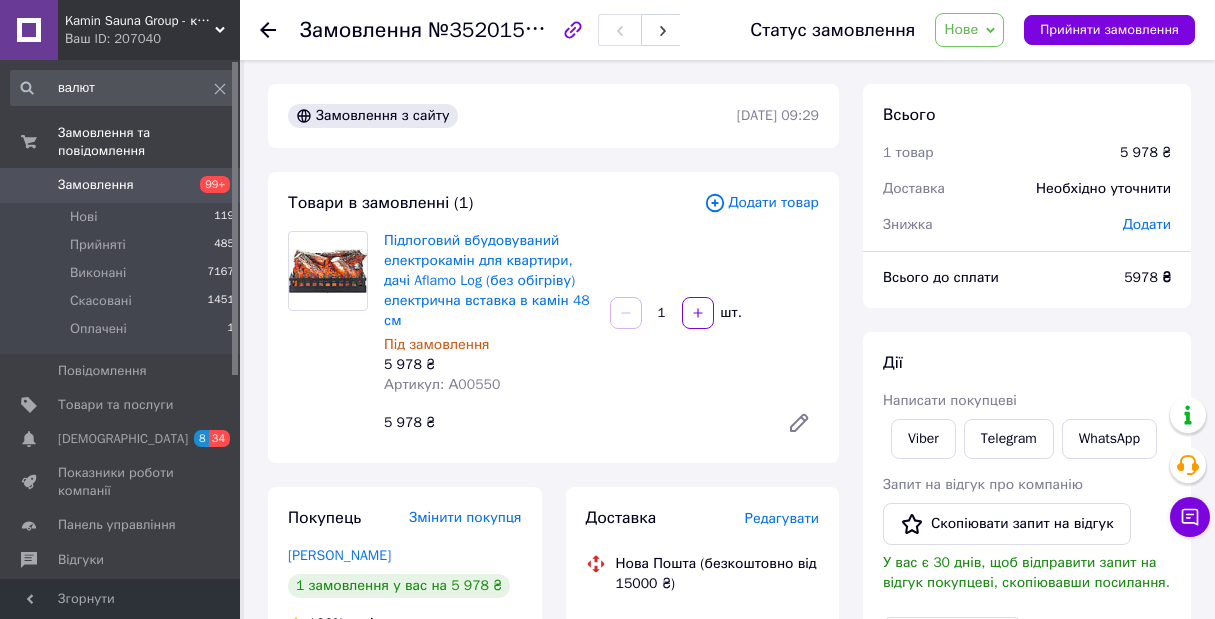click on "Замовлення" at bounding box center (96, 185) 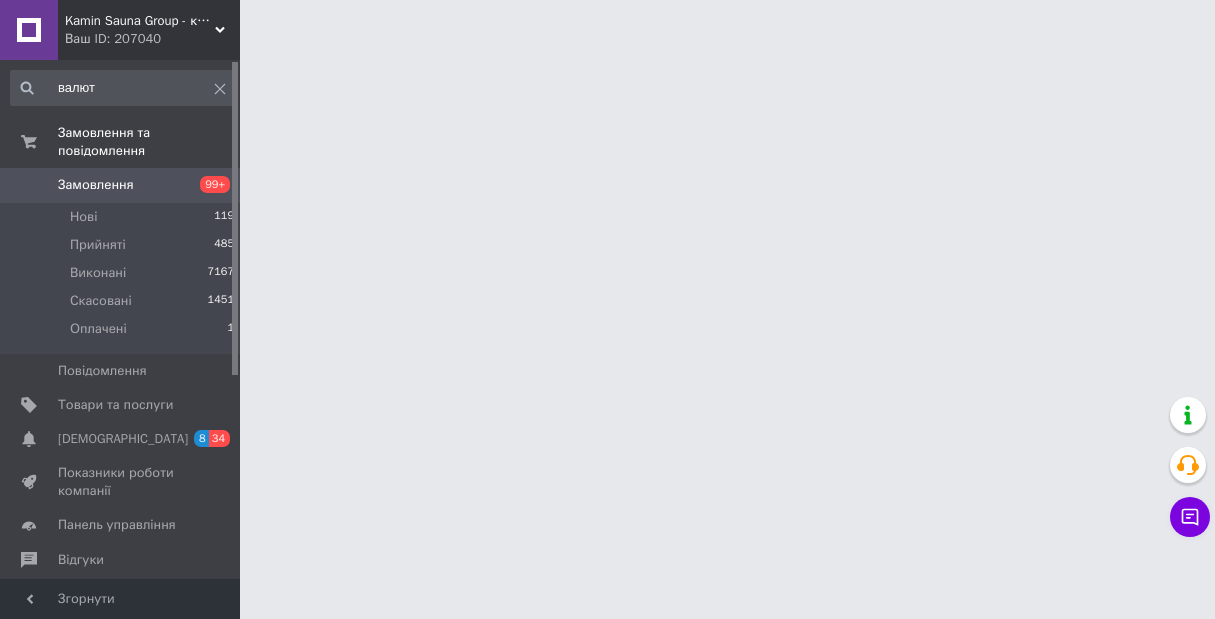 click on "Kamin Sauna Group - каміни, печі, сауни, бані, хамами, барбекю та грилі. Ваш ID: 207040 Сайт Kamin Sauna Group - каміни, печі, с... Кабінет покупця Перевірити стан системи Сторінка на порталі Довідка Вийти валют Усі результати Тільки замовлення Тільки товари та послуги Тільки групи товарів Тільки клієнти Розділи кабінету Перерахунок  валют Автоматический пересчет цен в национальную валюту Товари та послуги Насос Aquaviva LX STP250M (220 В, 27 м3/ч, 2.5 HP), вал AISI 316 Насос Aquaviva LX STP150M (220 В, 20 м3/ч, 1.5 HP), вал AISI 316 Показати ще Клієнти [PERSON_NAME] [PERSON_NAME] 99+" at bounding box center (607, 25) 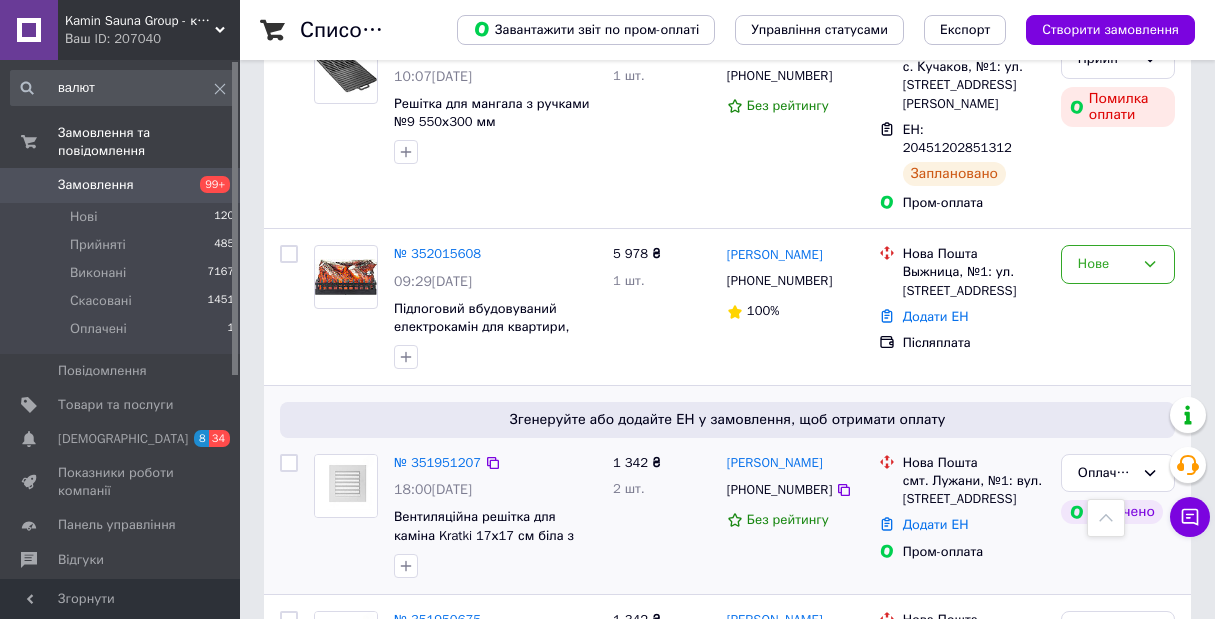scroll, scrollTop: 454, scrollLeft: 0, axis: vertical 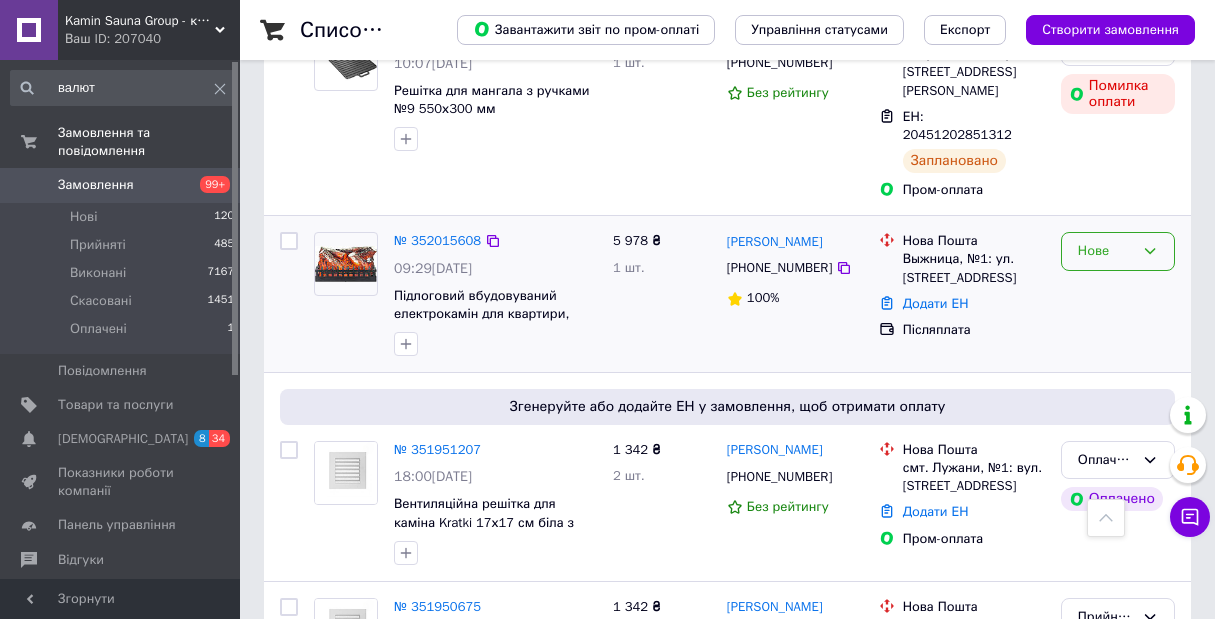 click on "Нове" at bounding box center [1118, 251] 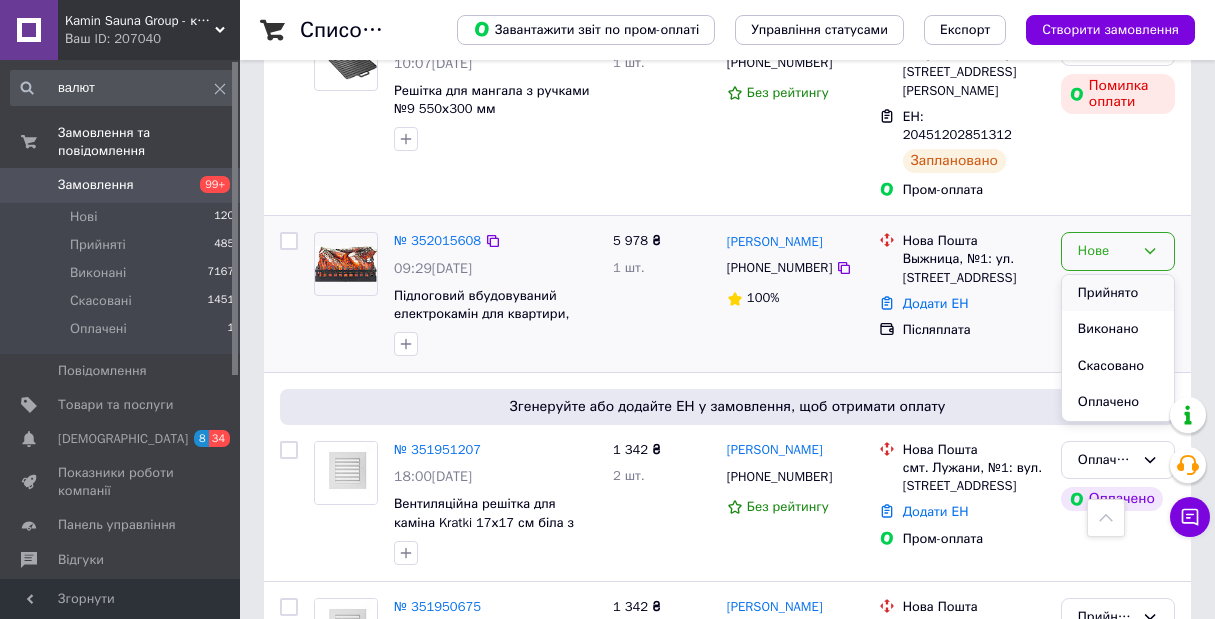 click on "Прийнято" at bounding box center [1118, 293] 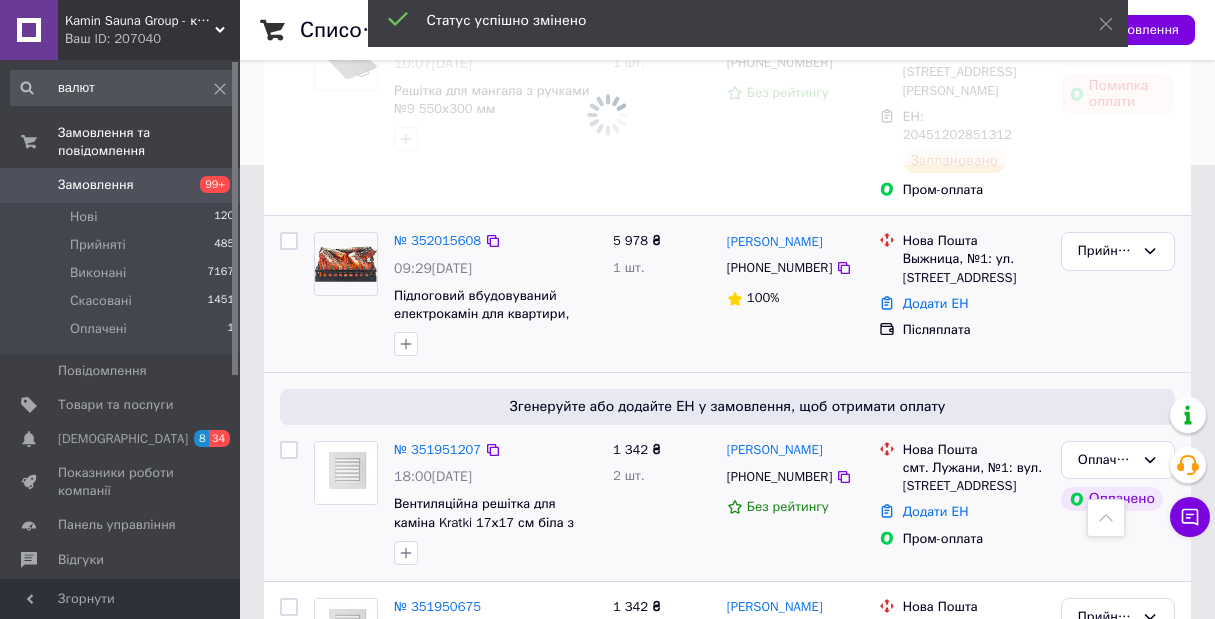 scroll, scrollTop: 512, scrollLeft: 1, axis: both 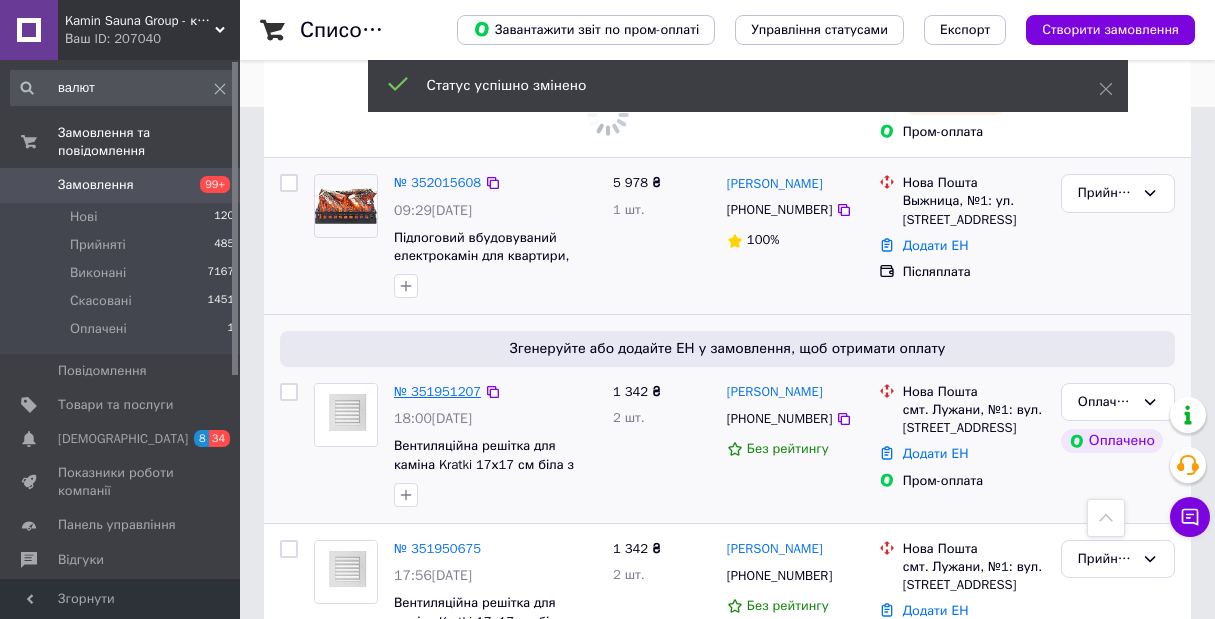click on "№ 351951207" at bounding box center (437, 391) 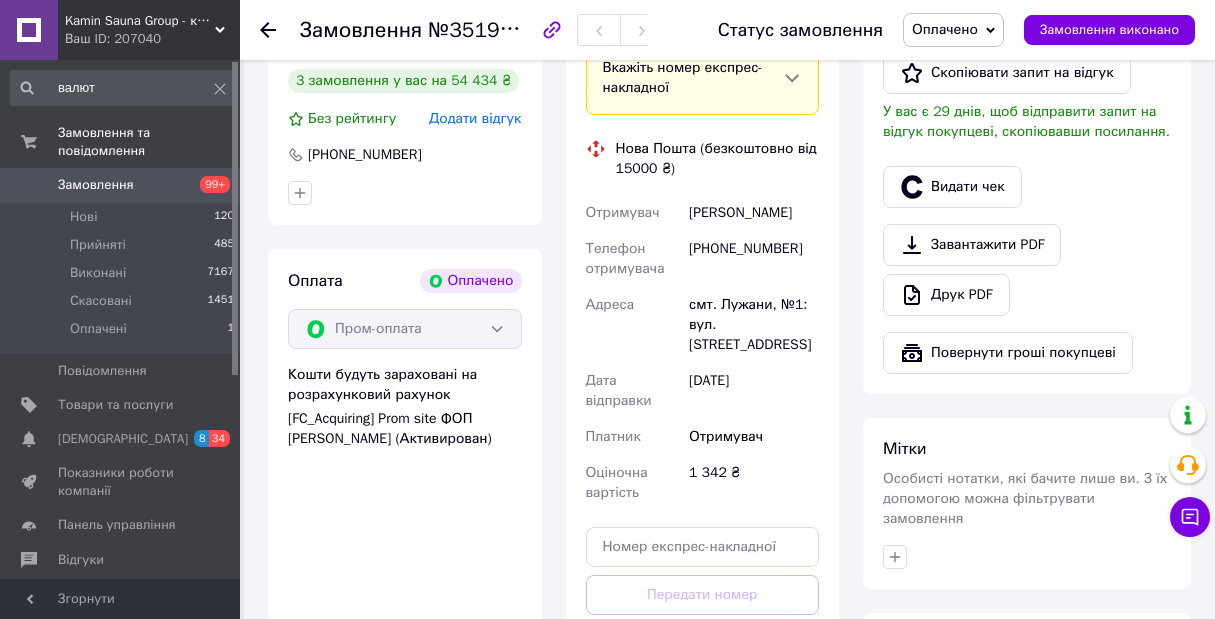 scroll, scrollTop: 570, scrollLeft: 0, axis: vertical 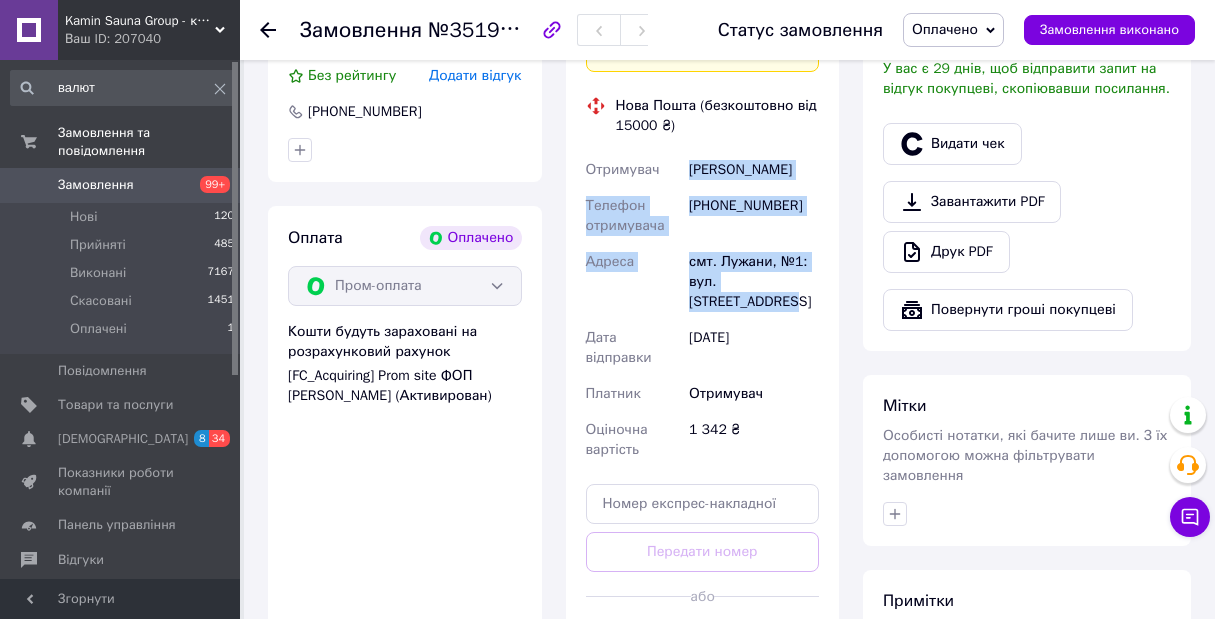 drag, startPoint x: 688, startPoint y: 157, endPoint x: 760, endPoint y: 302, distance: 161.89194 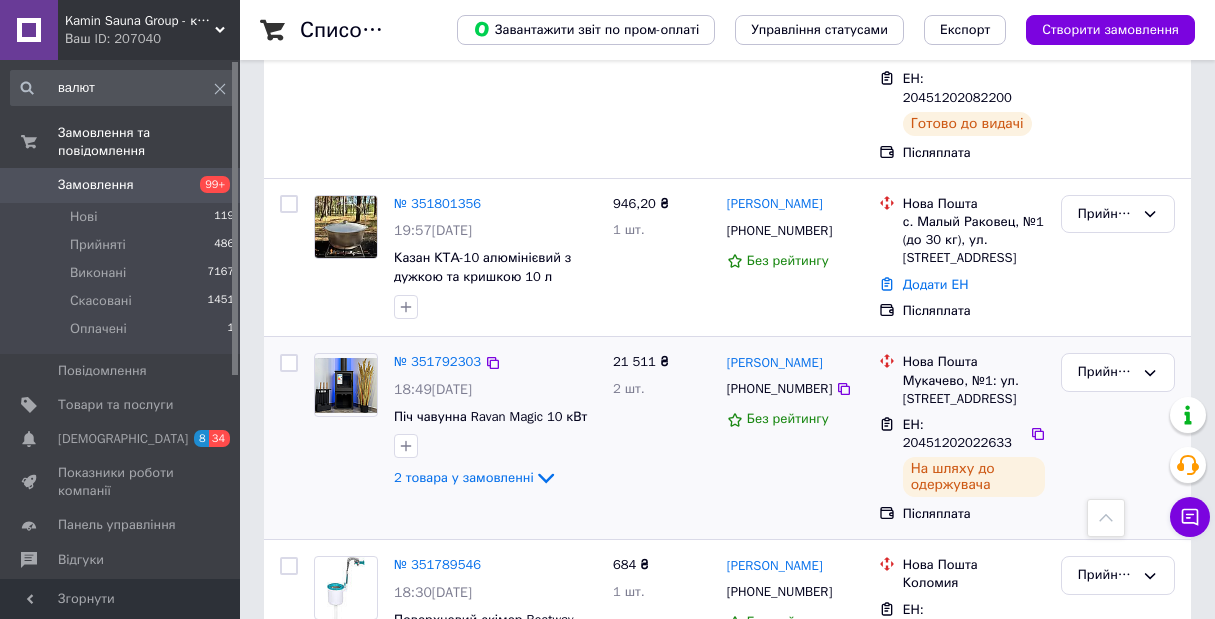 scroll, scrollTop: 1908, scrollLeft: 0, axis: vertical 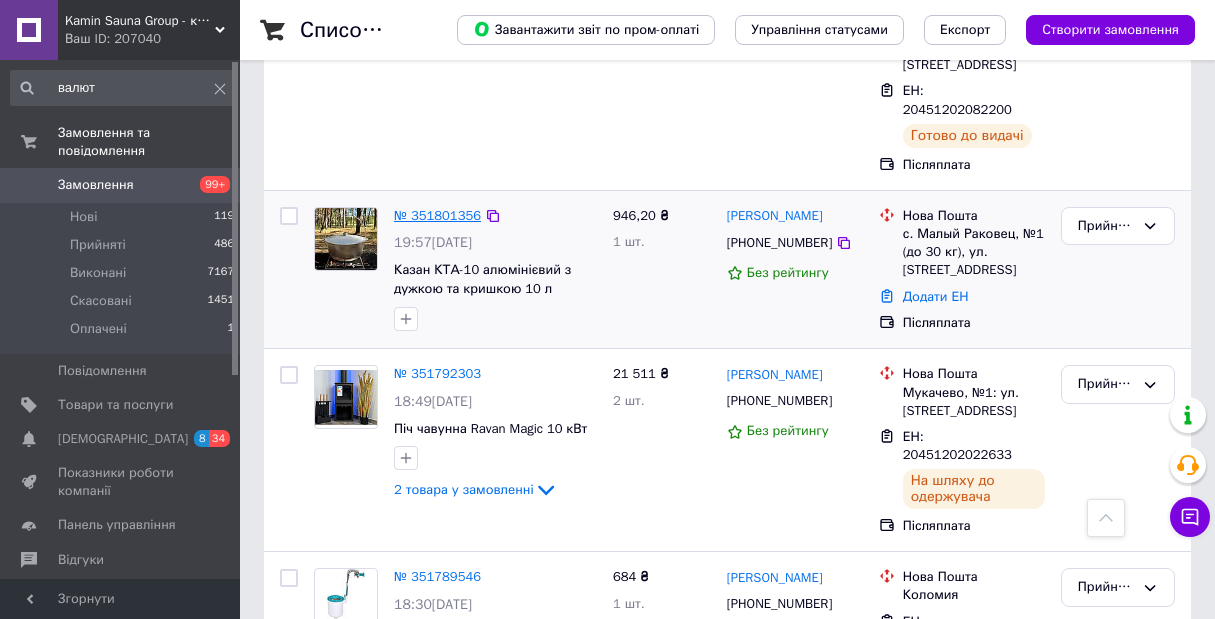 click on "№ 351801356" at bounding box center (437, 215) 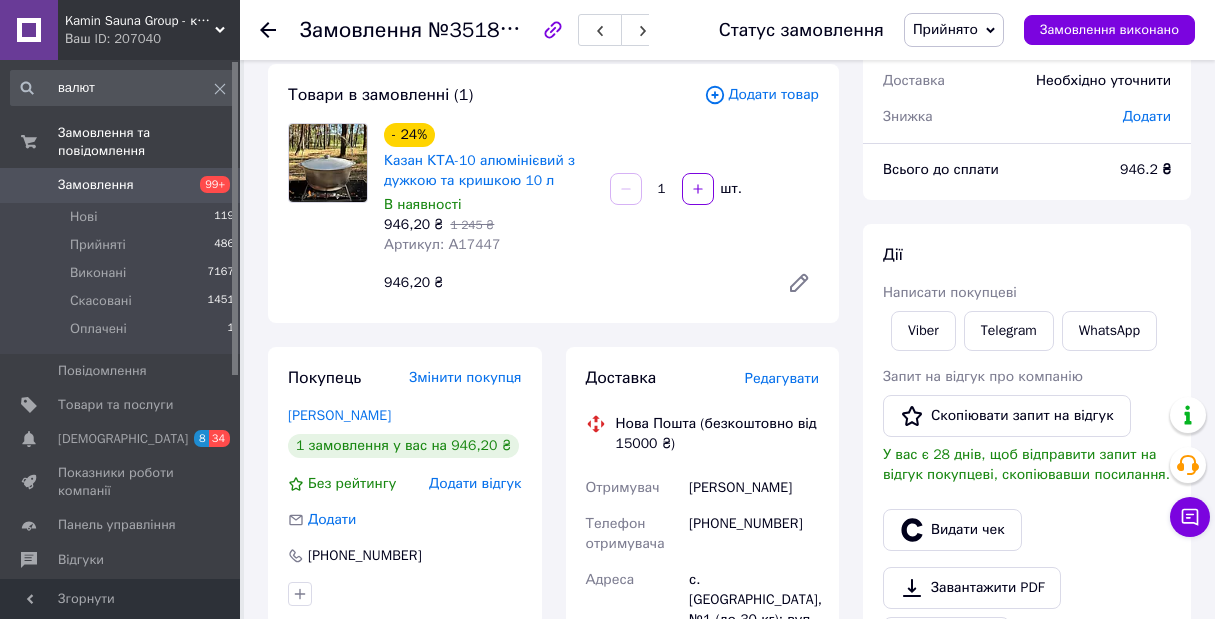 scroll, scrollTop: 163, scrollLeft: 0, axis: vertical 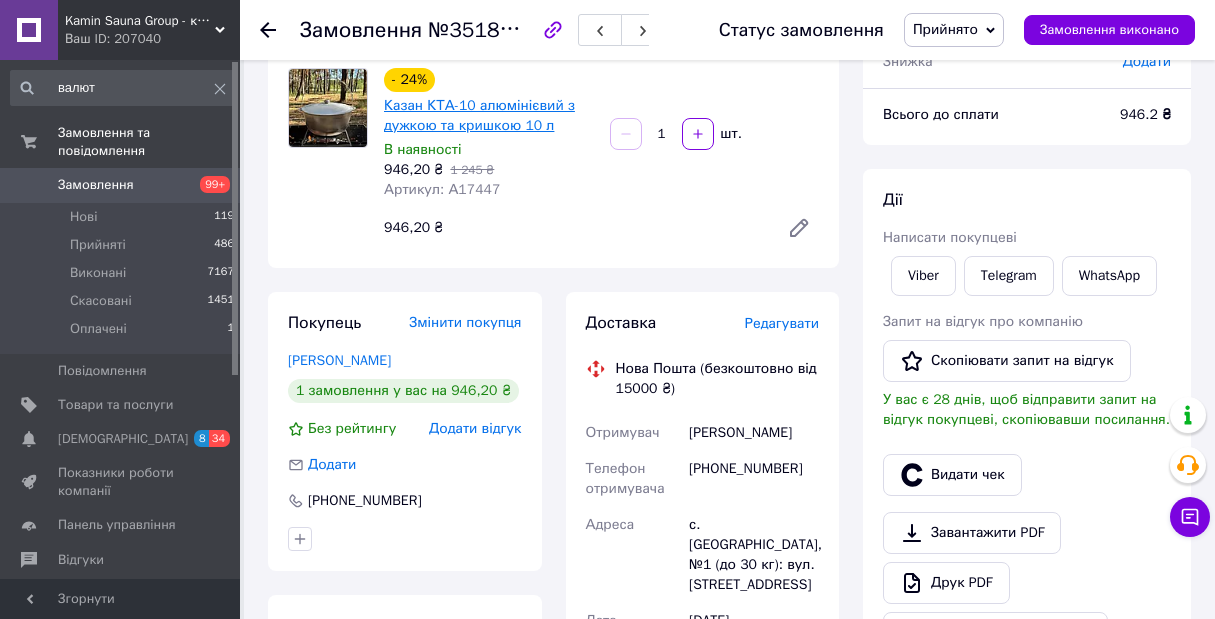 click on "Казан КТА-10 алюмінієвий з дужкою та кришкою 10 л" at bounding box center (479, 115) 